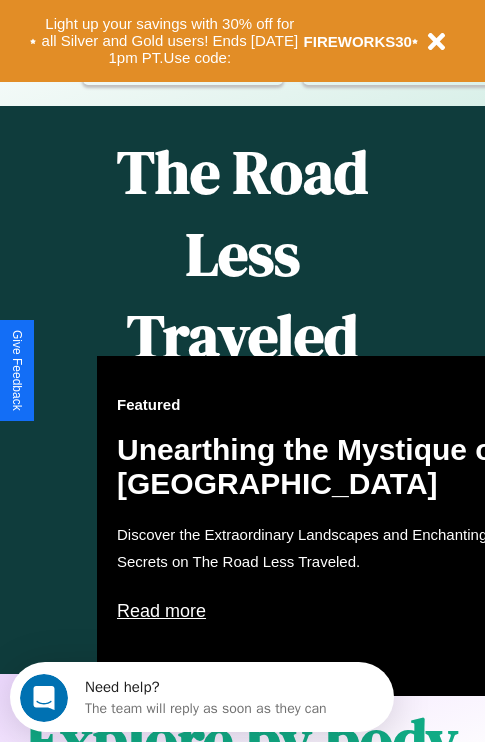 scroll, scrollTop: 461, scrollLeft: 0, axis: vertical 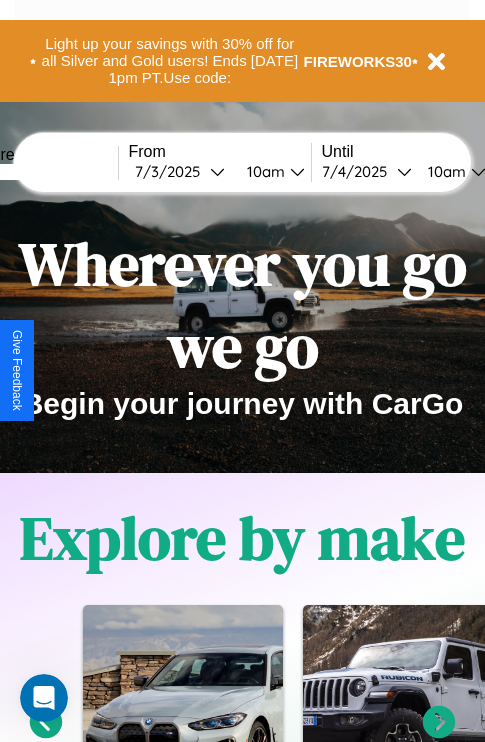 click at bounding box center [43, 172] 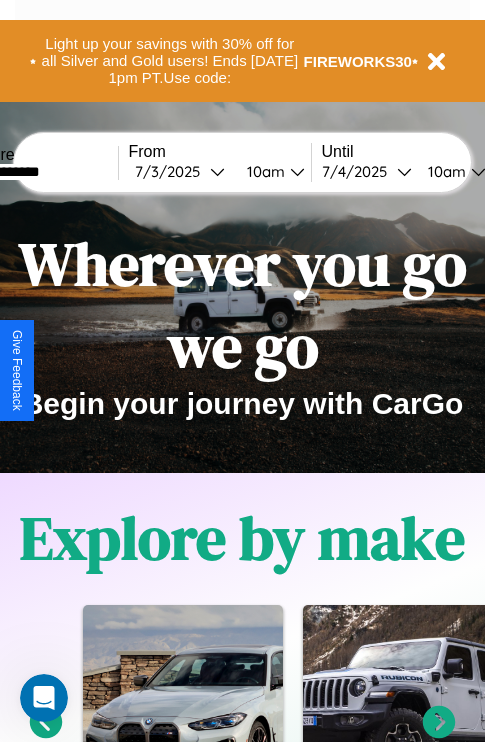 type on "**********" 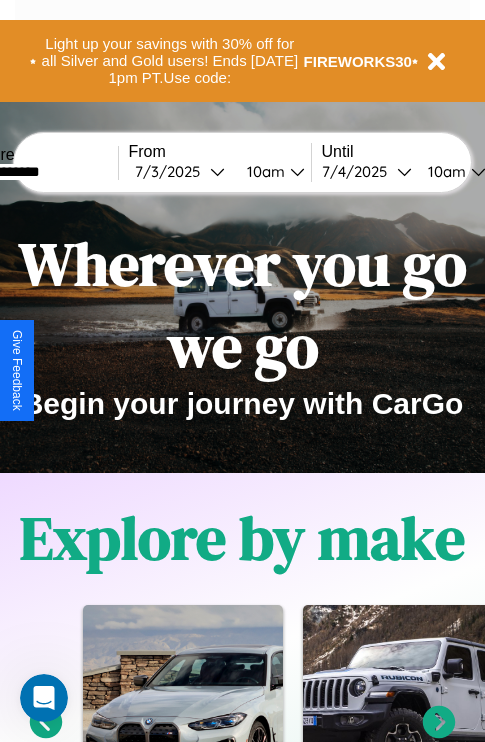 click on "[DATE]" at bounding box center (172, 171) 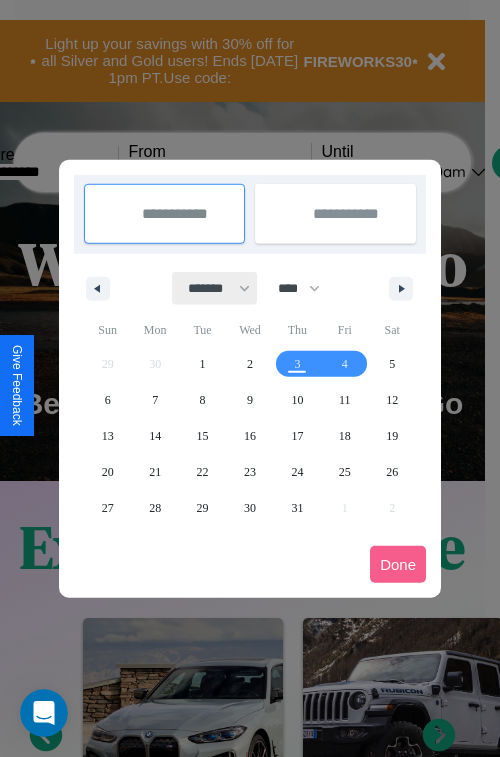 click on "******* ******** ***** ***** *** **** **** ****** ********* ******* ******** ********" at bounding box center (215, 288) 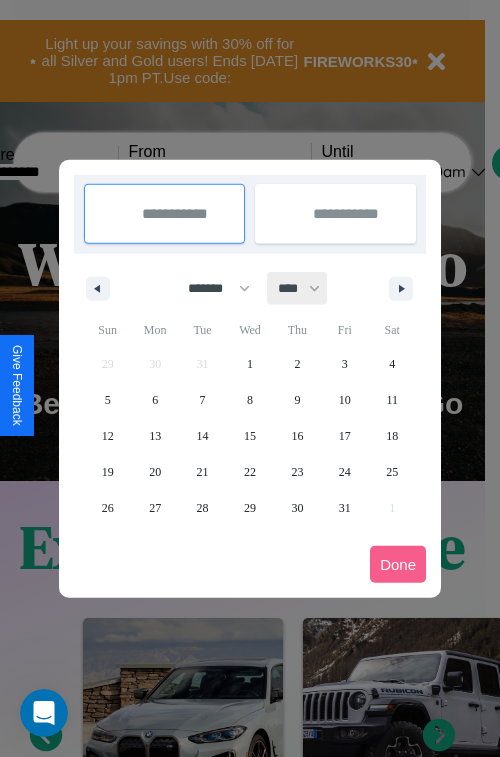 click on "**** **** **** **** **** **** **** **** **** **** **** **** **** **** **** **** **** **** **** **** **** **** **** **** **** **** **** **** **** **** **** **** **** **** **** **** **** **** **** **** **** **** **** **** **** **** **** **** **** **** **** **** **** **** **** **** **** **** **** **** **** **** **** **** **** **** **** **** **** **** **** **** **** **** **** **** **** **** **** **** **** **** **** **** **** **** **** **** **** **** **** **** **** **** **** **** **** **** **** **** **** **** **** **** **** **** **** **** **** **** **** **** **** **** **** **** **** **** **** **** ****" at bounding box center (298, 288) 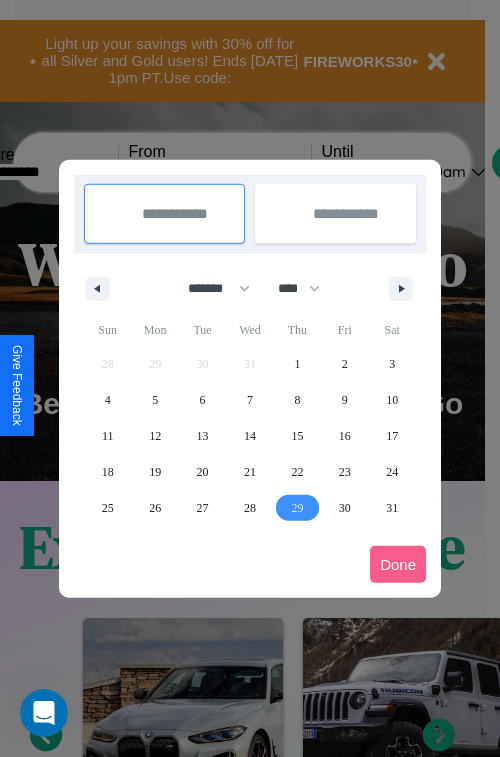 click on "29" at bounding box center [297, 508] 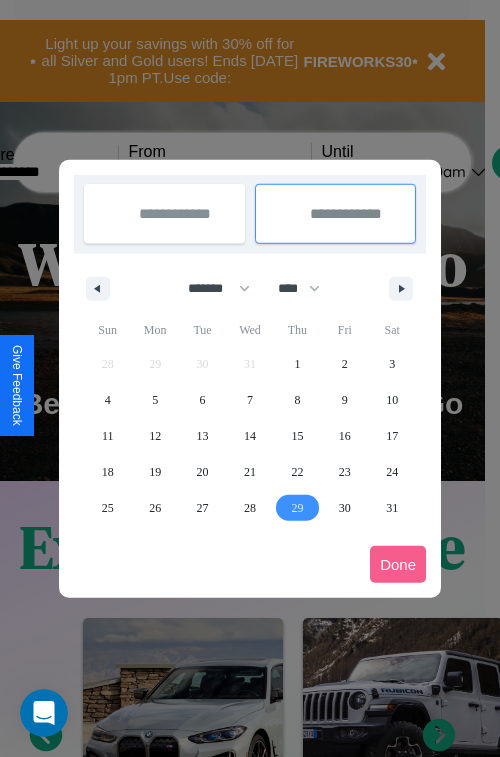type on "**********" 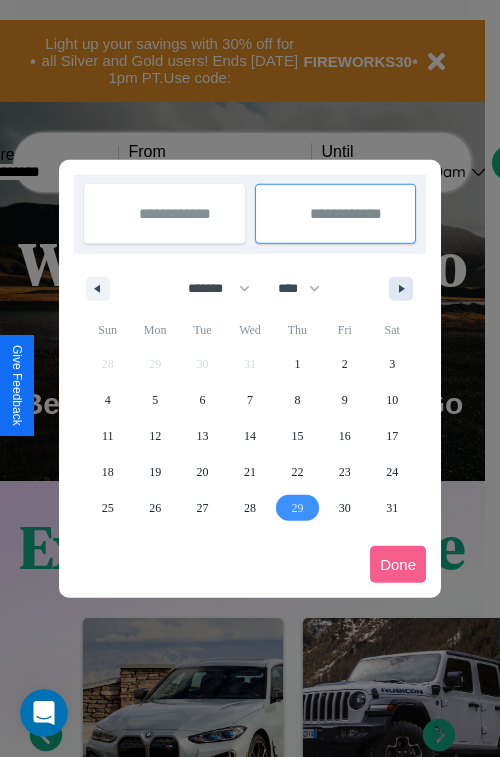 click at bounding box center (405, 289) 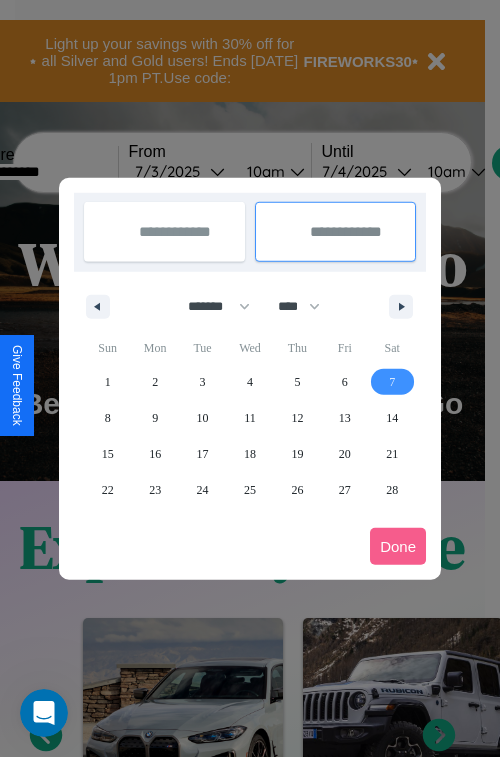 click on "7" at bounding box center [392, 382] 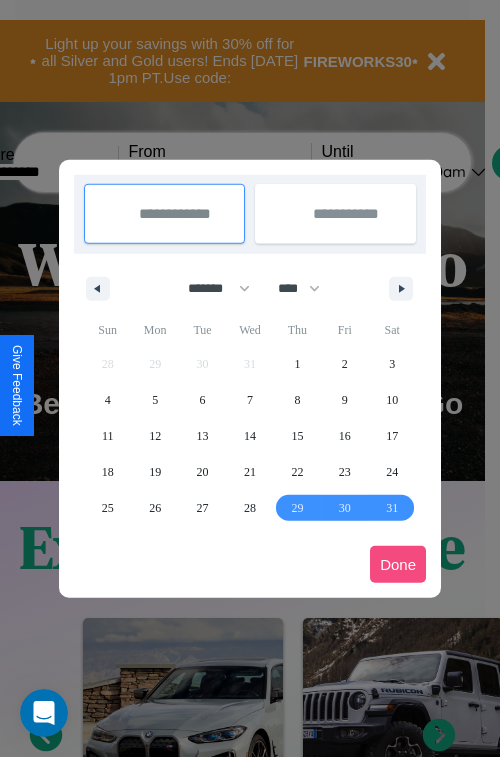 click on "Done" at bounding box center (398, 564) 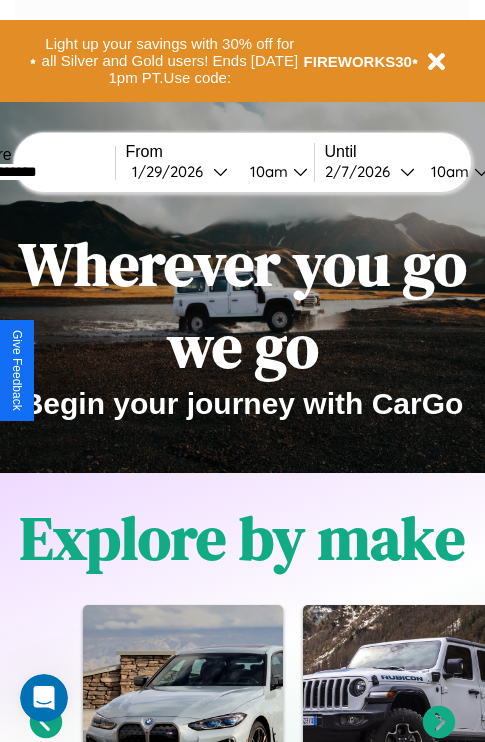 scroll, scrollTop: 0, scrollLeft: 71, axis: horizontal 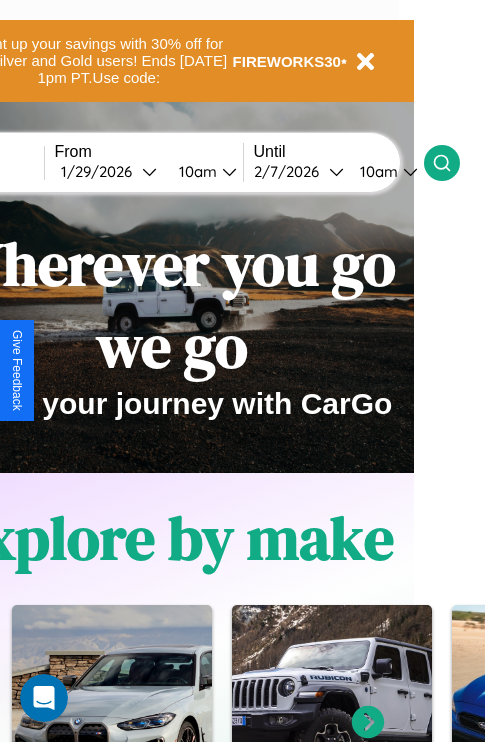click 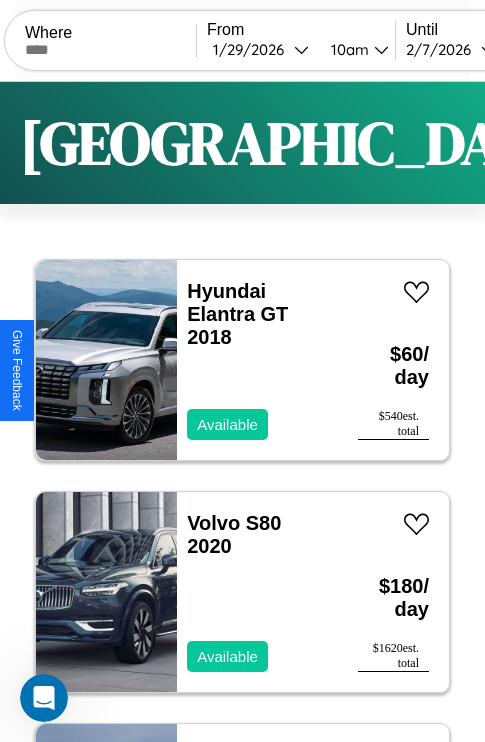 scroll, scrollTop: 95, scrollLeft: 0, axis: vertical 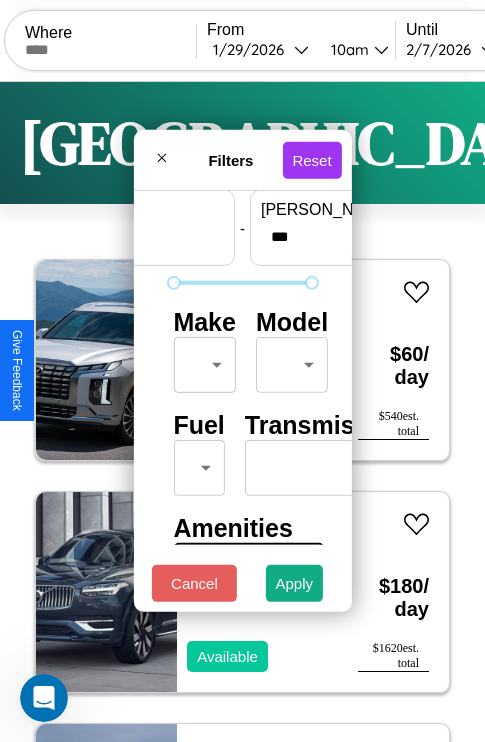click on "CarGo Where From [DATE] 10am Until [DATE] 10am Become a Host Login Sign Up Philadelphia Filters 148  cars in this area These cars can be picked up in this city. Hyundai   Elantra GT   2018 Available $ 60  / day $ 540  est. total Volvo   S80   2020 Available $ 180  / day $ 1620  est. total Hummer   H1   2014 Available $ 70  / day $ 630  est. total Audi   RS 6 Avant   2017 Available $ 200  / day $ 1800  est. total Lexus   RX   2016 Available $ 140  / day $ 1260  est. total Chevrolet   C7   2016 Available $ 50  / day $ 450  est. total Bentley   Rolls-[PERSON_NAME] [PERSON_NAME]   2019 Available $ 40  / day $ 360  est. total Chevrolet   3500HG   2024 Available $ 160  / day $ 1440  est. total Bentley   ARMOURED ARNAGE   2023 Available $ 150  / day $ 1350  est. total Buick   Verano   2014 Available $ 170  / day $ 1530  est. total Tesla   Model S   2019 Available $ 40  / day $ 360  est. total Kia   Spectra   2022 Available $ 90  / day $ 810  est. total Mercedes   350   2024 Available $ 90  / day $ 810  est. total" at bounding box center [242, 412] 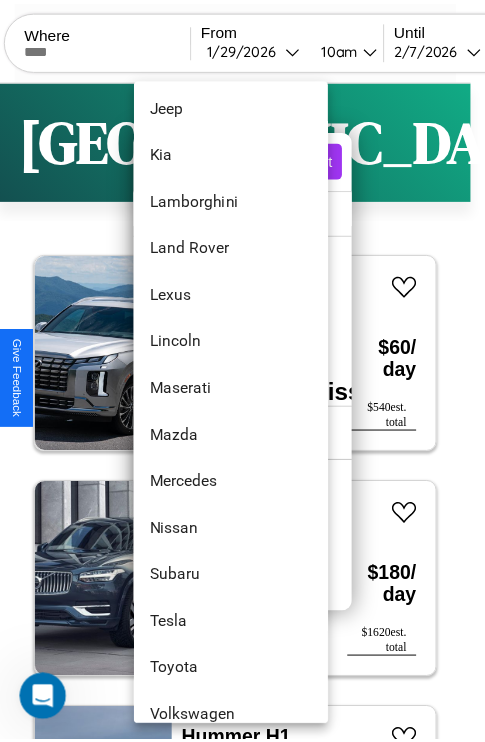 scroll, scrollTop: 1083, scrollLeft: 0, axis: vertical 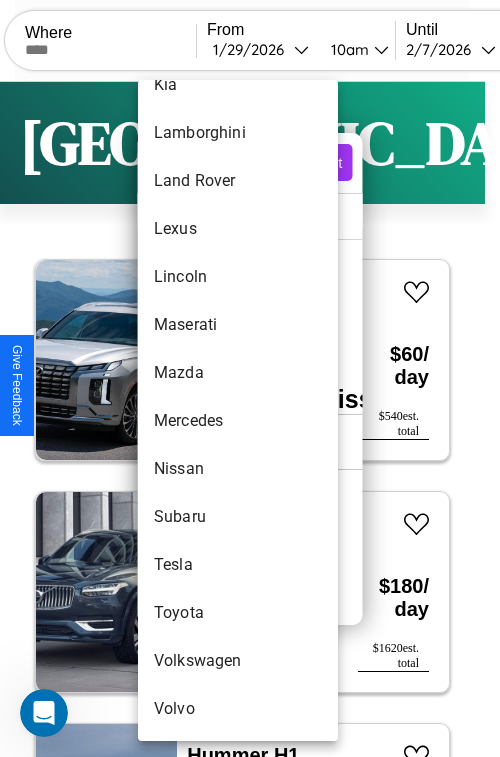 click on "Toyota" at bounding box center (238, 613) 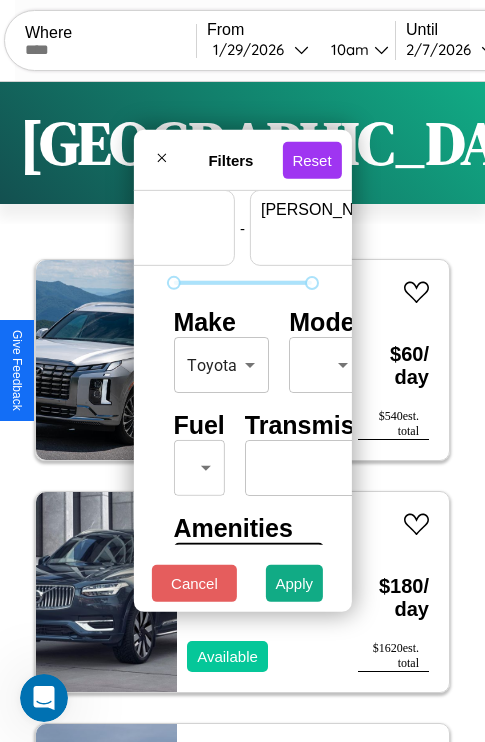 scroll, scrollTop: 59, scrollLeft: 124, axis: both 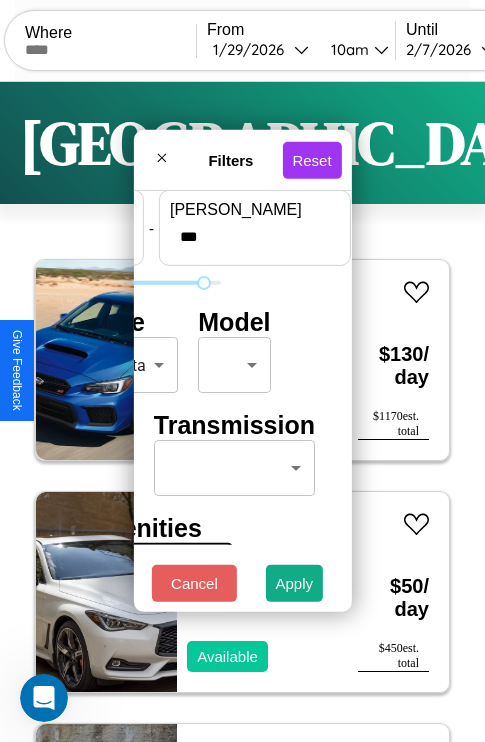 type on "***" 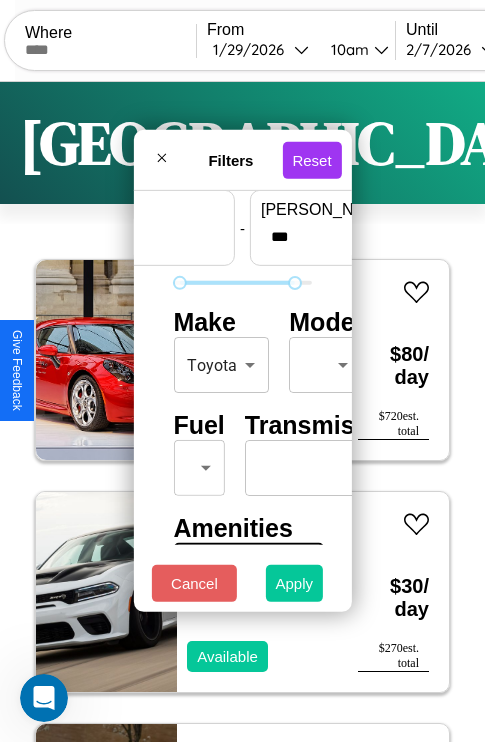 type on "**" 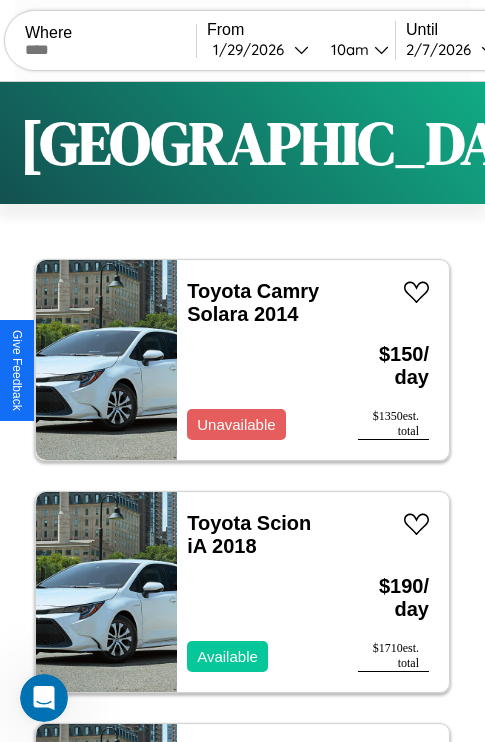 scroll, scrollTop: 79, scrollLeft: 0, axis: vertical 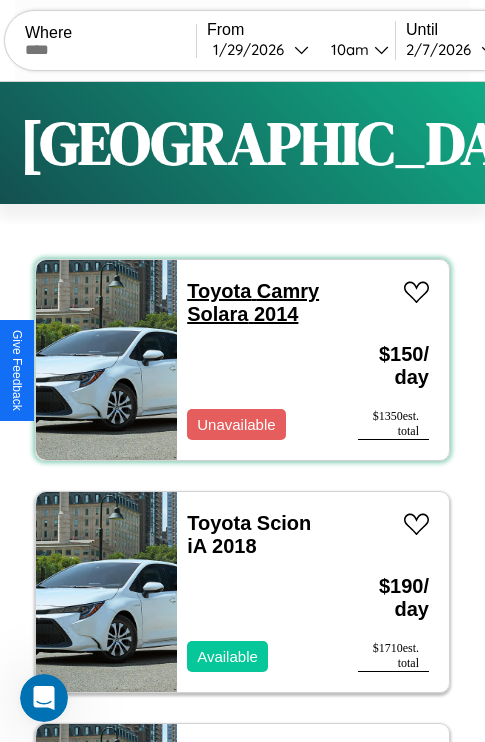 click on "Toyota   Camry Solara   2014" at bounding box center (253, 302) 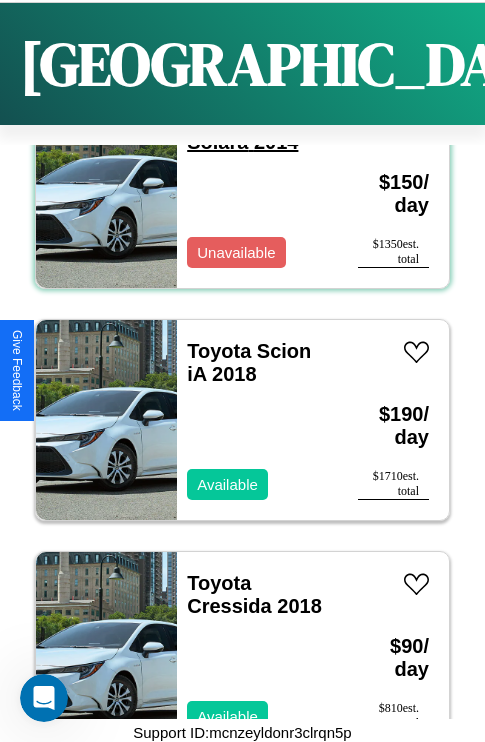 scroll, scrollTop: 95, scrollLeft: 0, axis: vertical 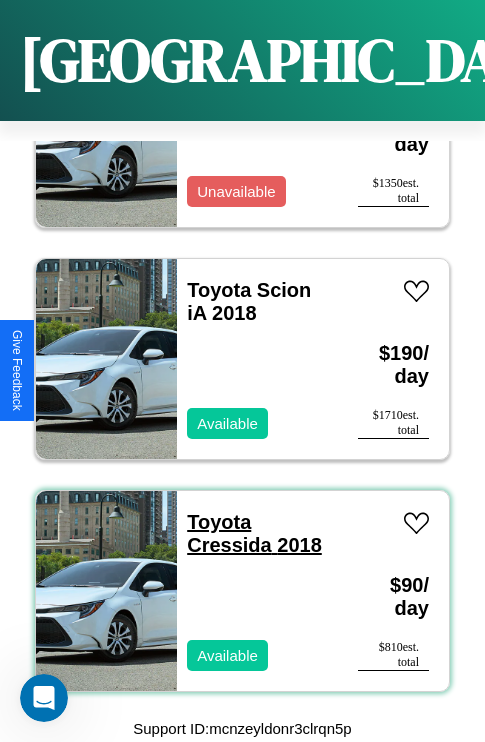 click on "Toyota   Cressida   2018" at bounding box center [254, 533] 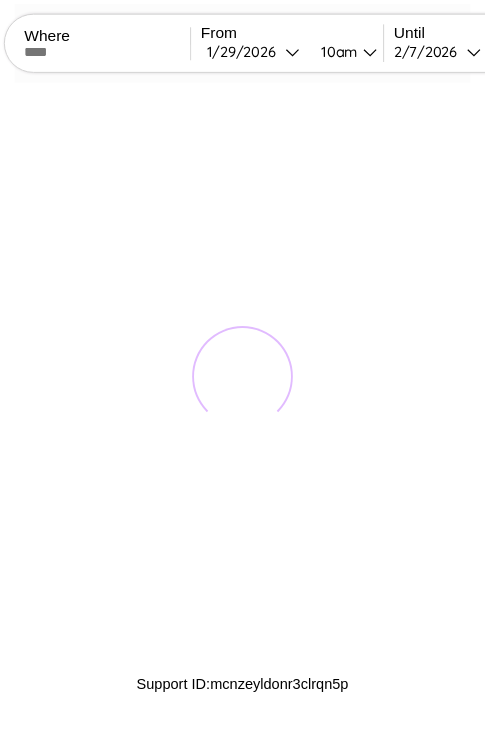 scroll, scrollTop: 0, scrollLeft: 0, axis: both 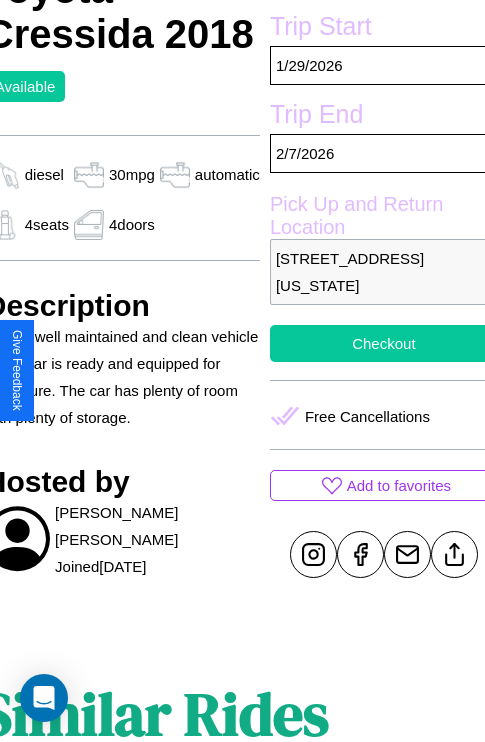 click on "Checkout" at bounding box center (384, 343) 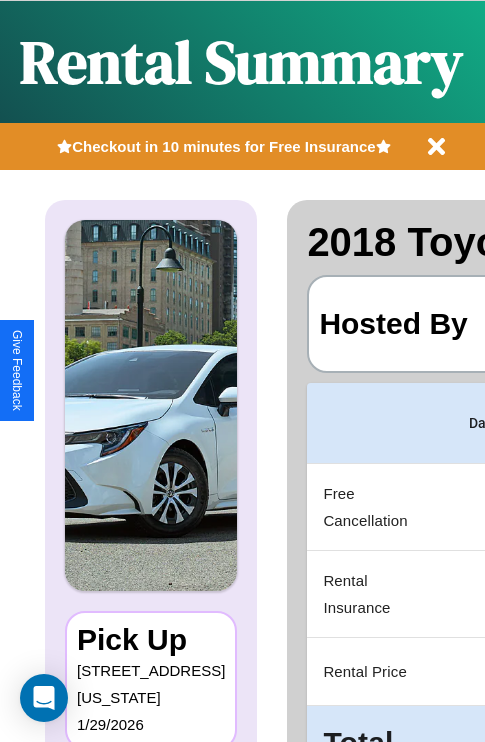 scroll, scrollTop: 0, scrollLeft: 397, axis: horizontal 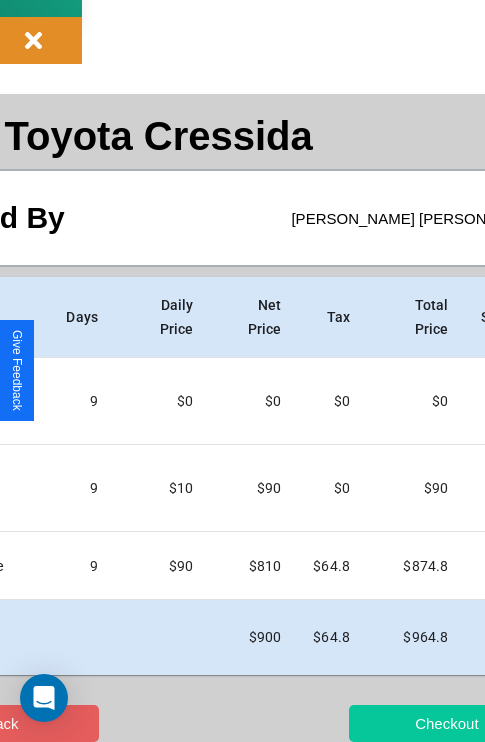 click on "Checkout" at bounding box center [446, 723] 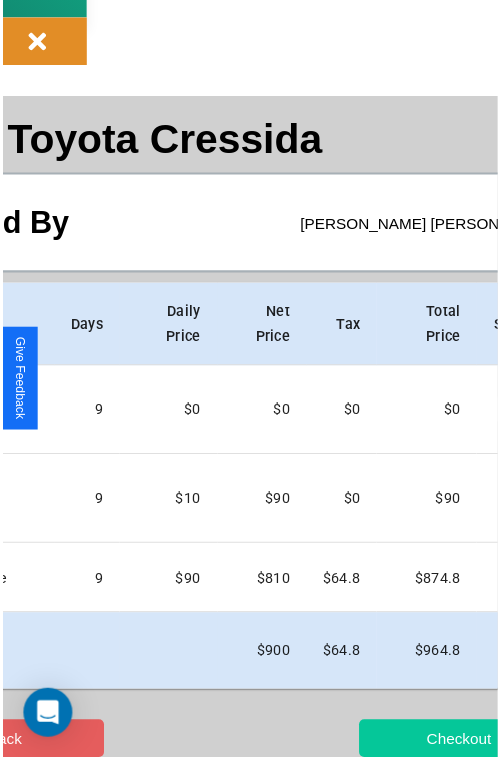 scroll, scrollTop: 0, scrollLeft: 0, axis: both 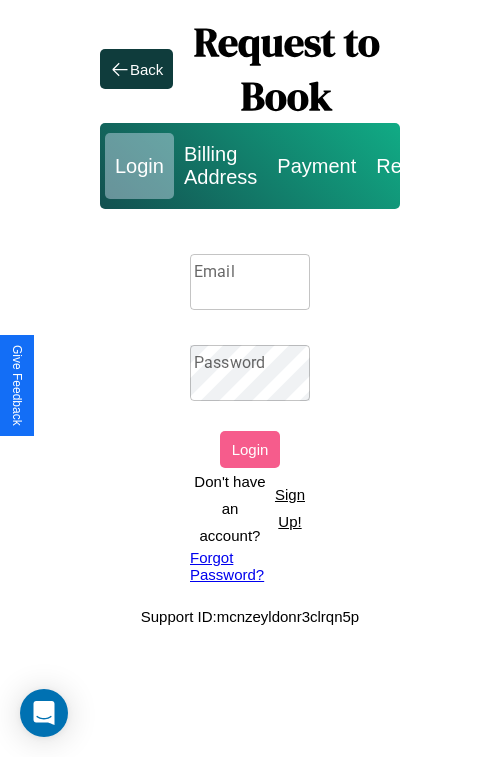 click on "Sign Up!" at bounding box center [290, 508] 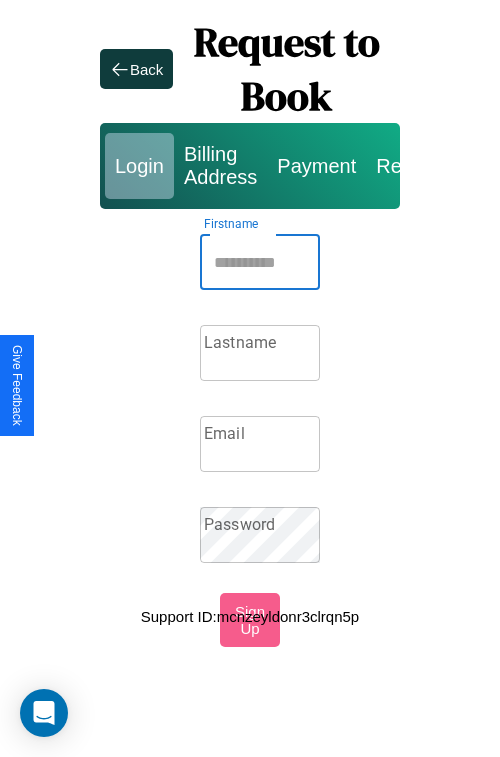 click on "Firstname" at bounding box center [260, 262] 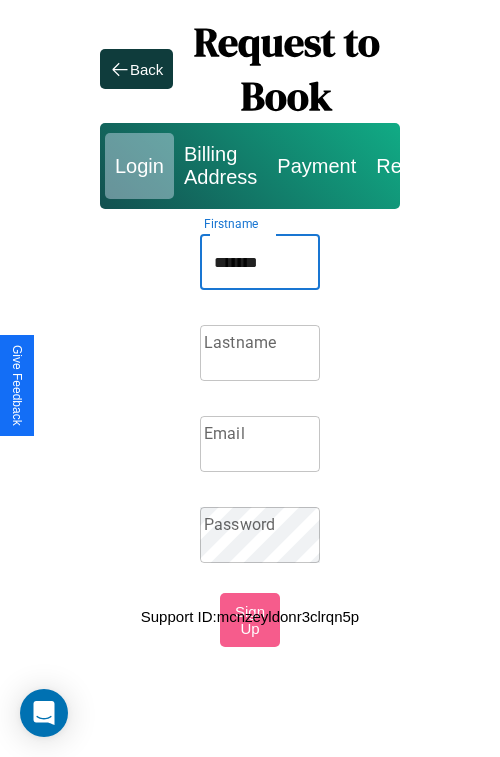 type on "*******" 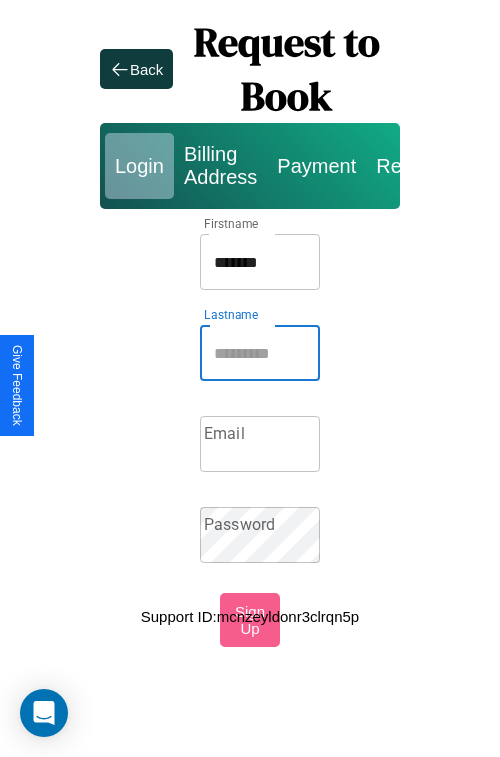 click on "Lastname" at bounding box center (260, 353) 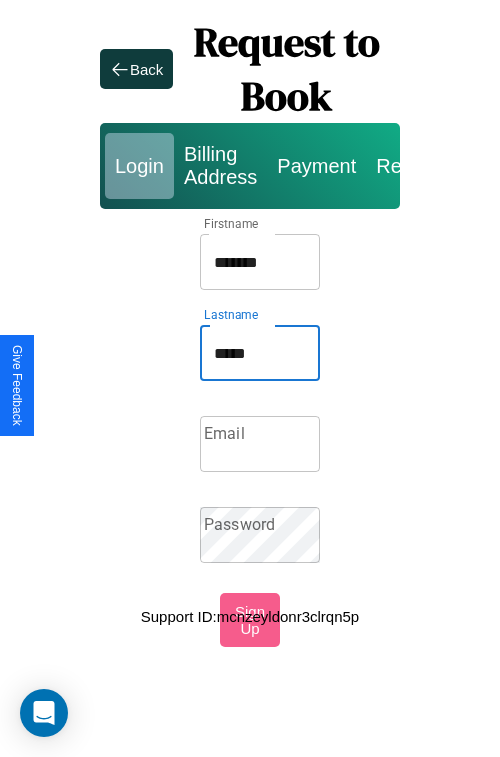type on "*****" 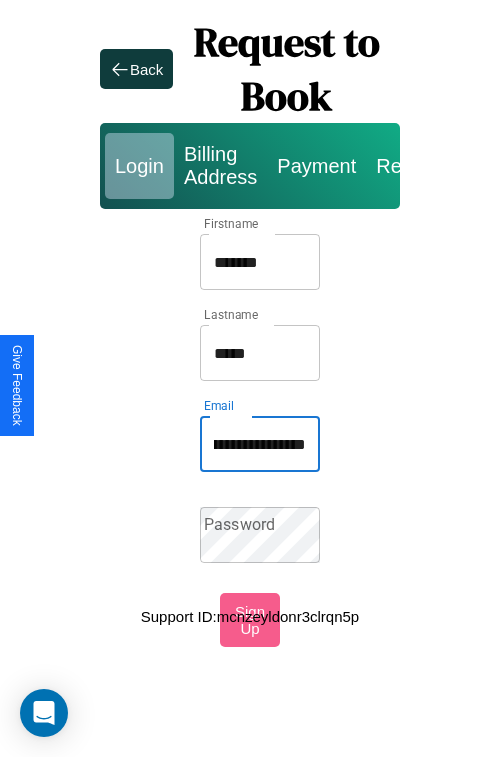 scroll, scrollTop: 0, scrollLeft: 81, axis: horizontal 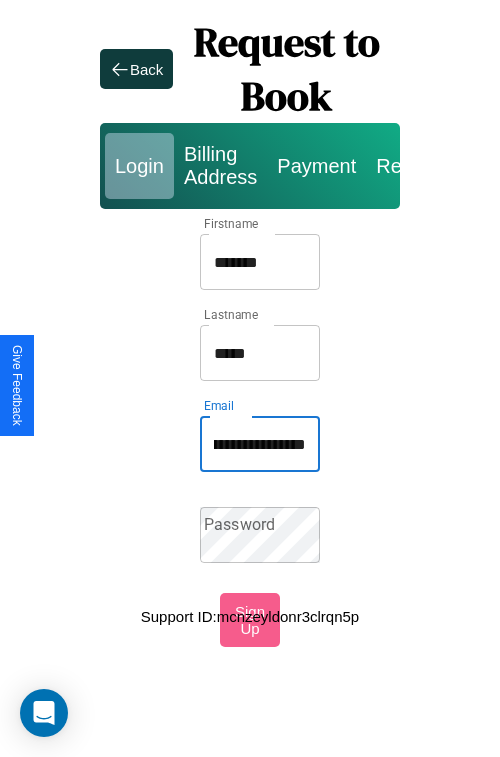 type on "**********" 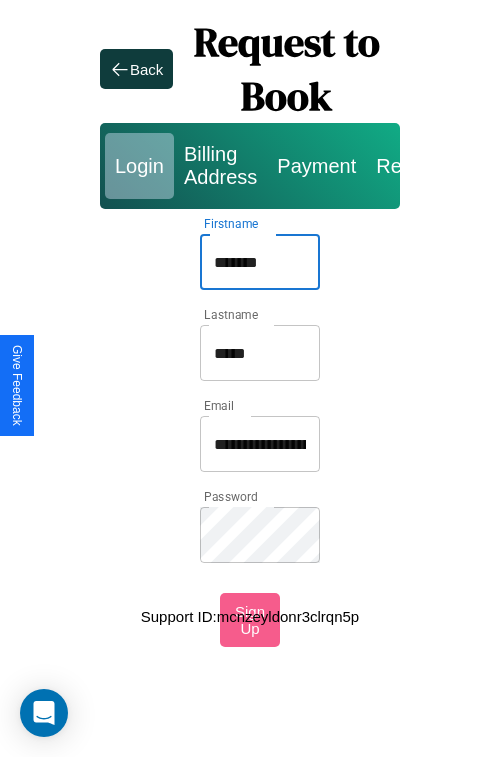 click on "*******" at bounding box center (260, 262) 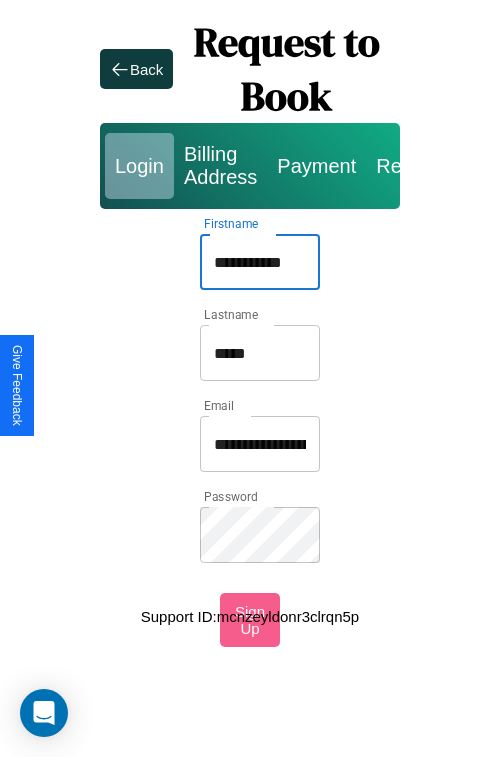type on "**********" 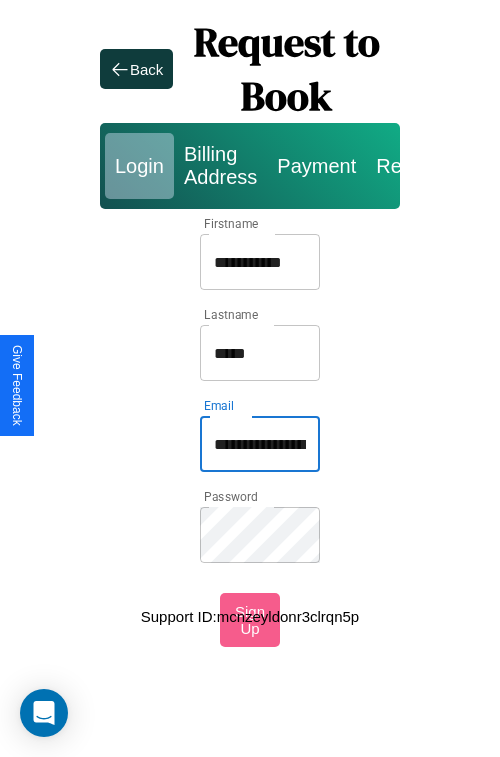 type on "**********" 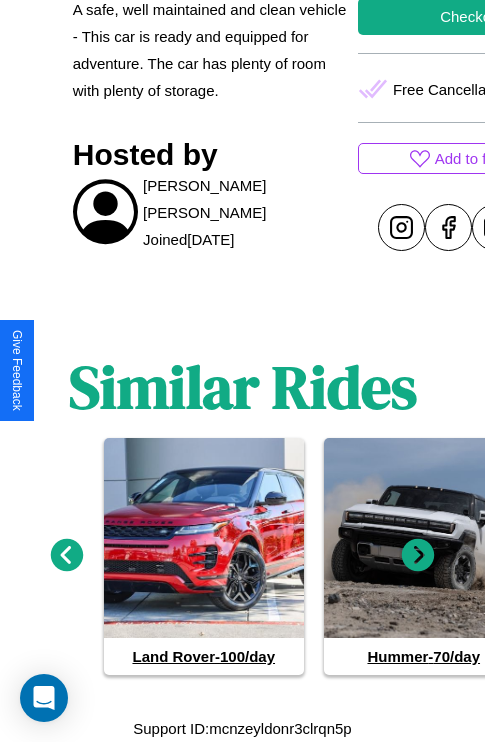 scroll, scrollTop: 789, scrollLeft: 0, axis: vertical 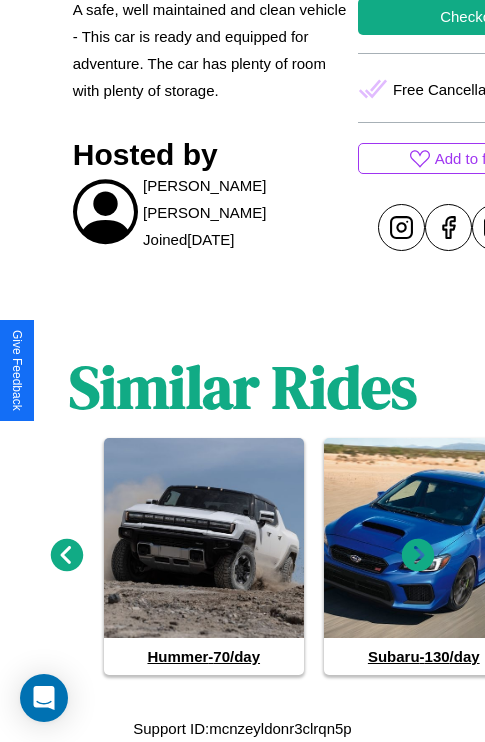 click 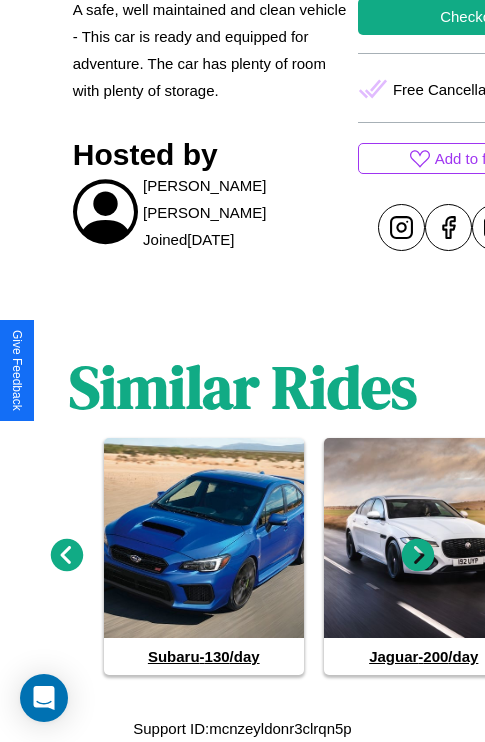 click 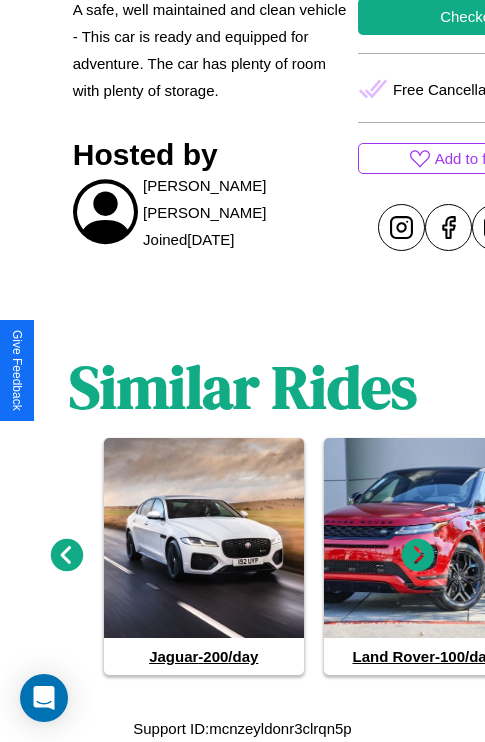 click 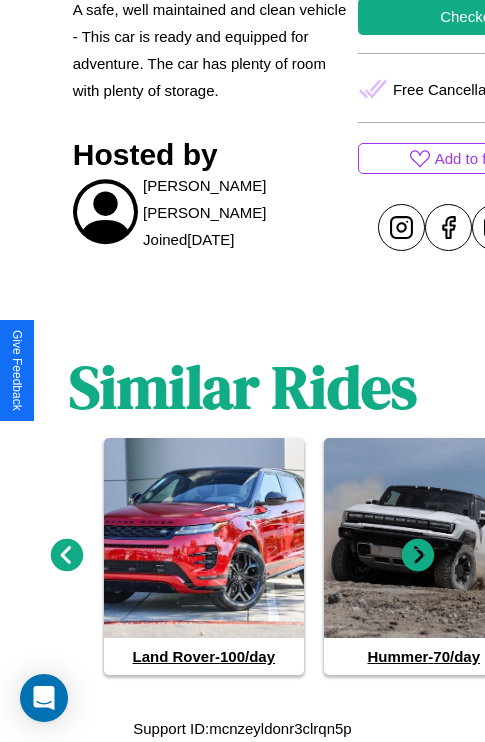 click 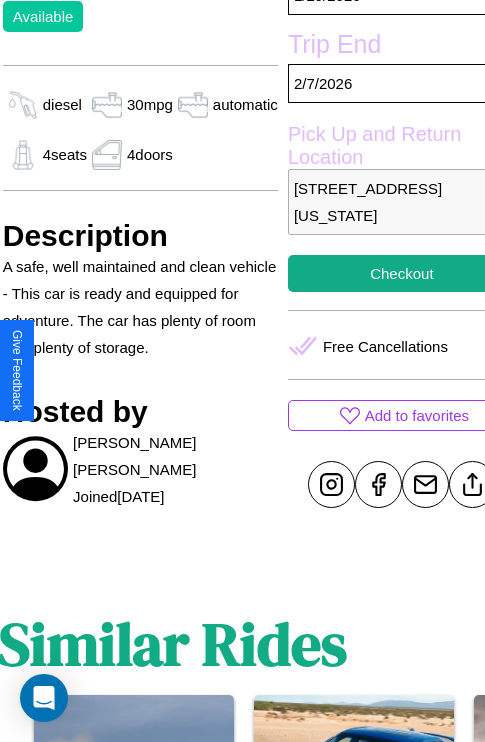 scroll, scrollTop: 435, scrollLeft: 88, axis: both 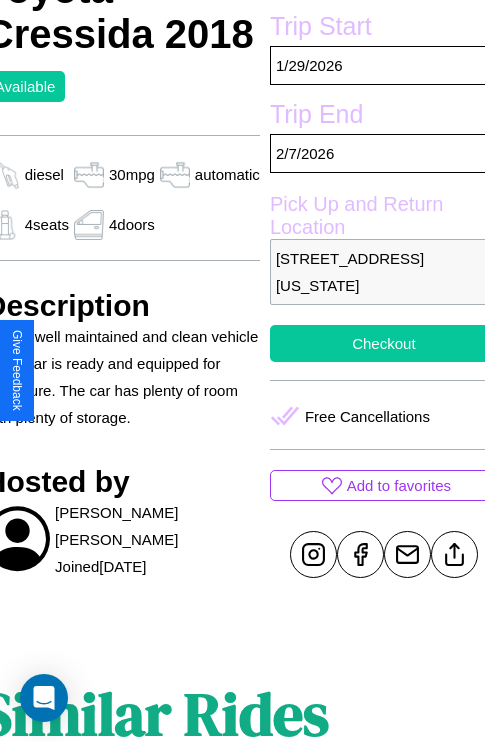 click on "Checkout" at bounding box center [384, 343] 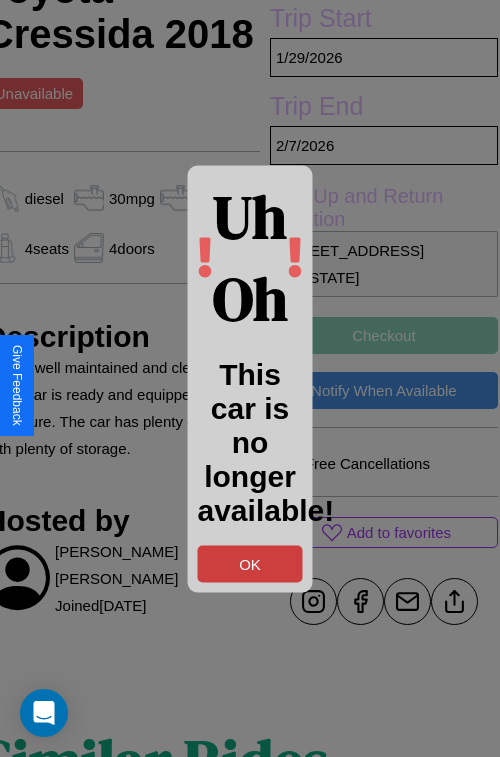 click on "OK" at bounding box center (250, 563) 